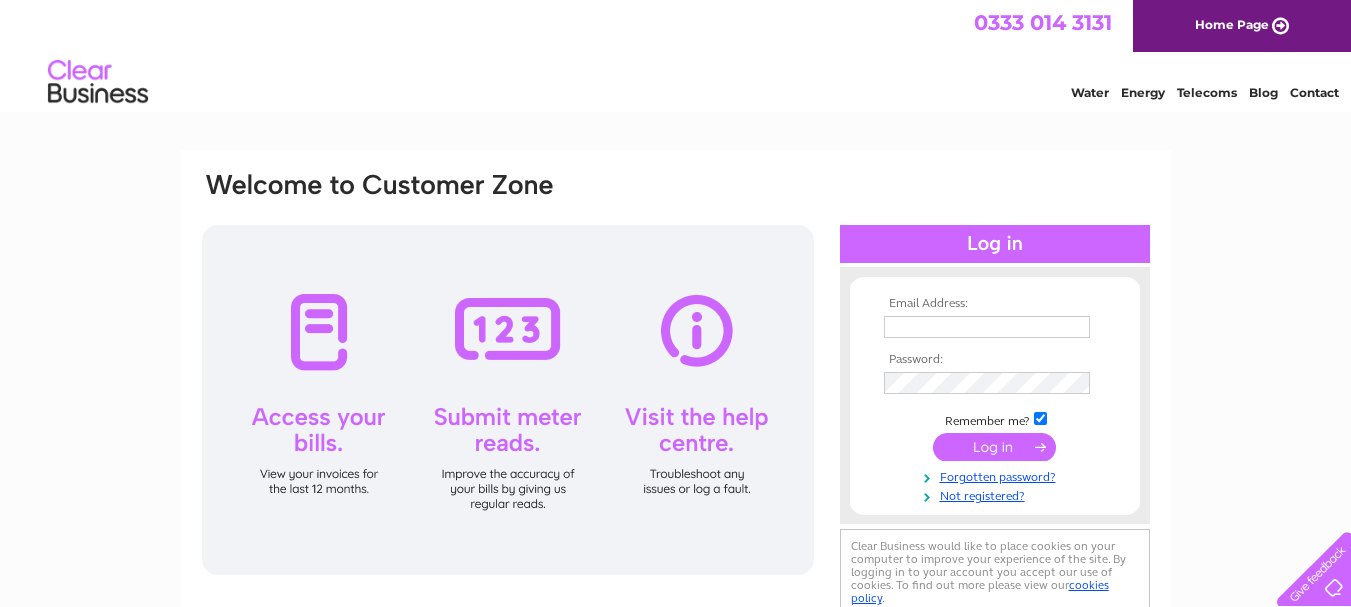 scroll, scrollTop: 0, scrollLeft: 0, axis: both 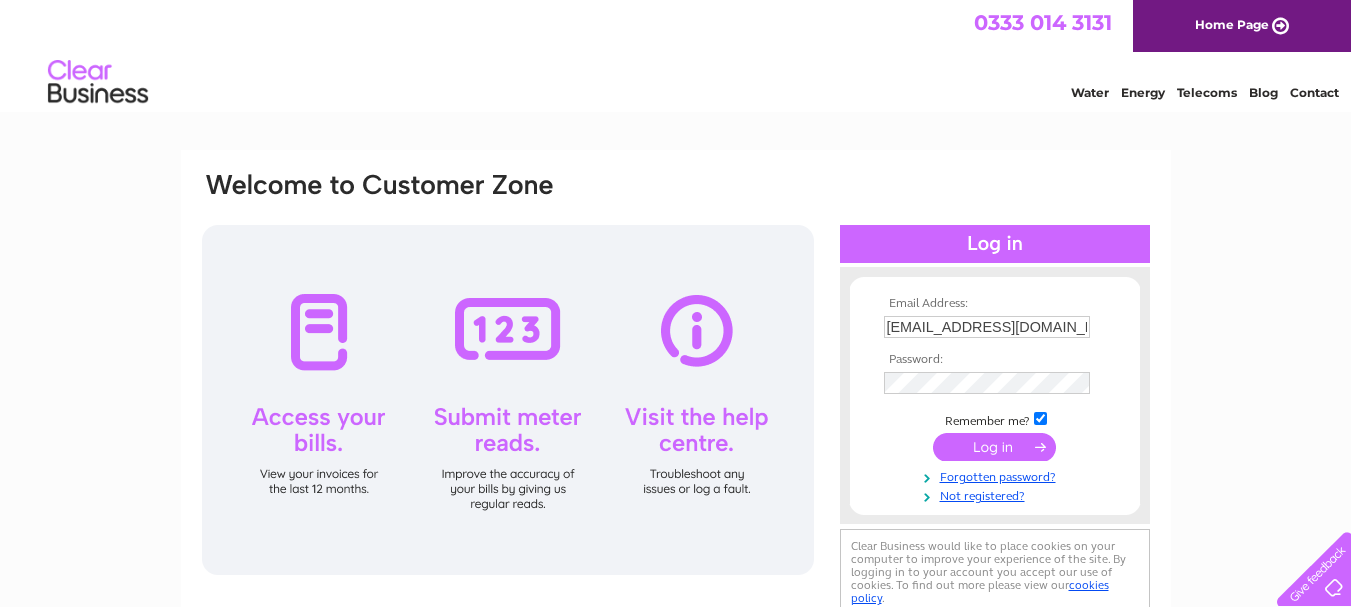 click at bounding box center [994, 447] 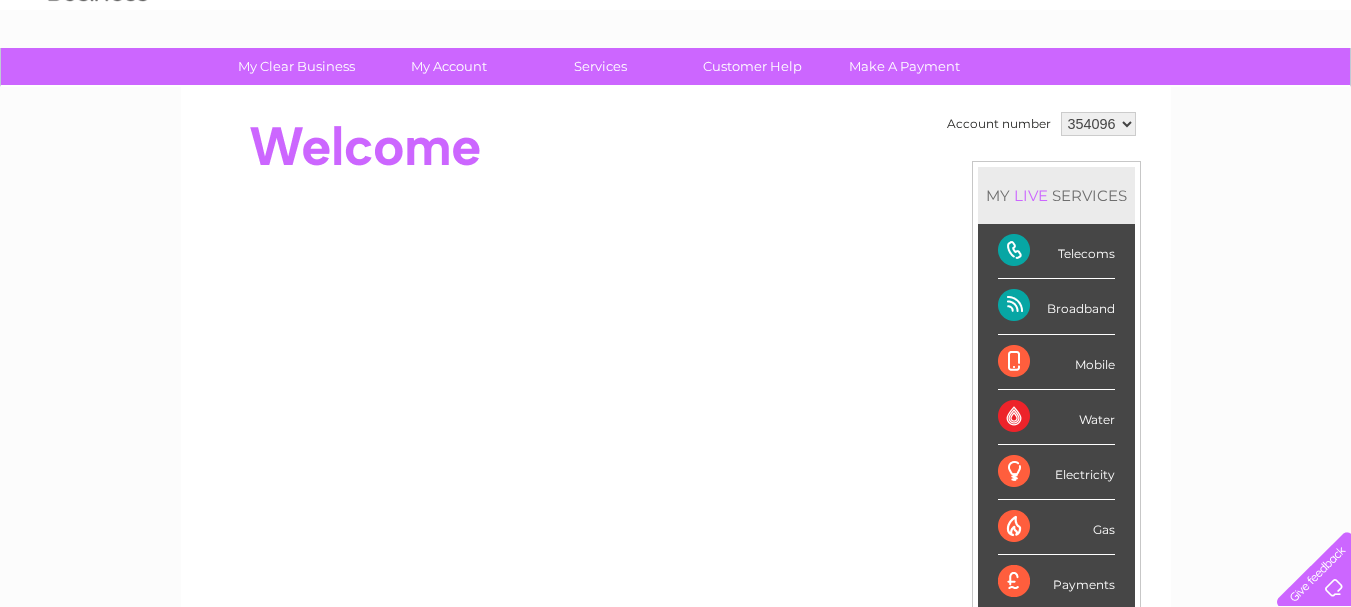 scroll, scrollTop: 100, scrollLeft: 0, axis: vertical 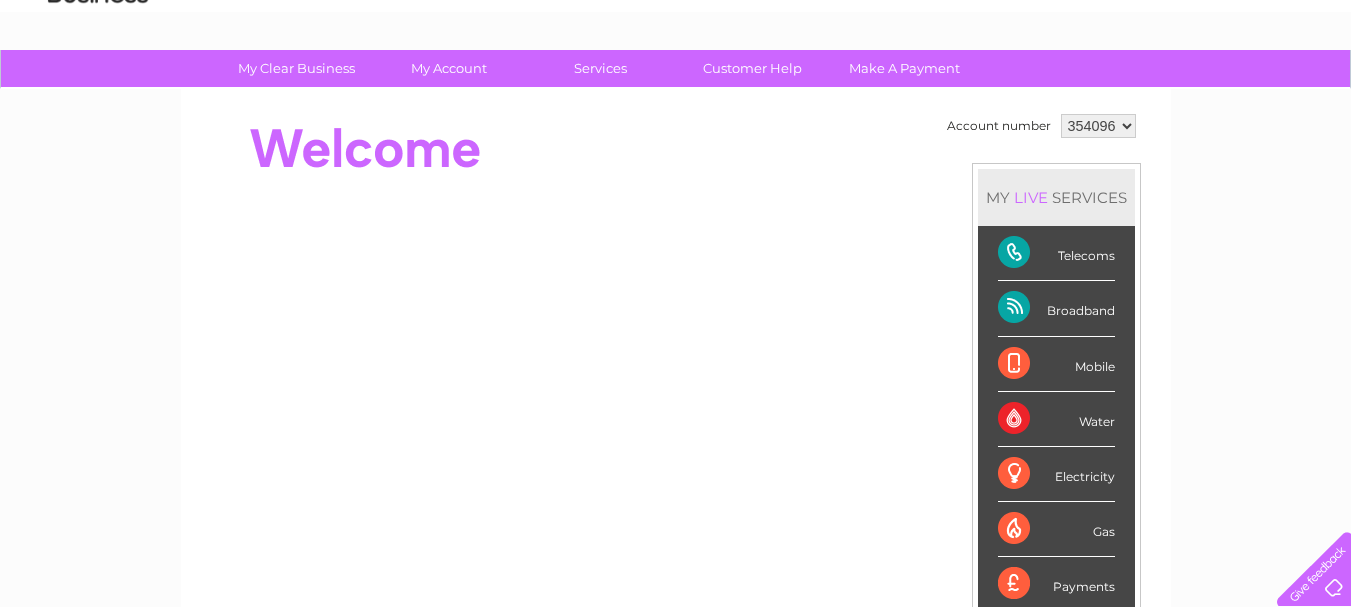 click on "Broadband" at bounding box center [1056, 308] 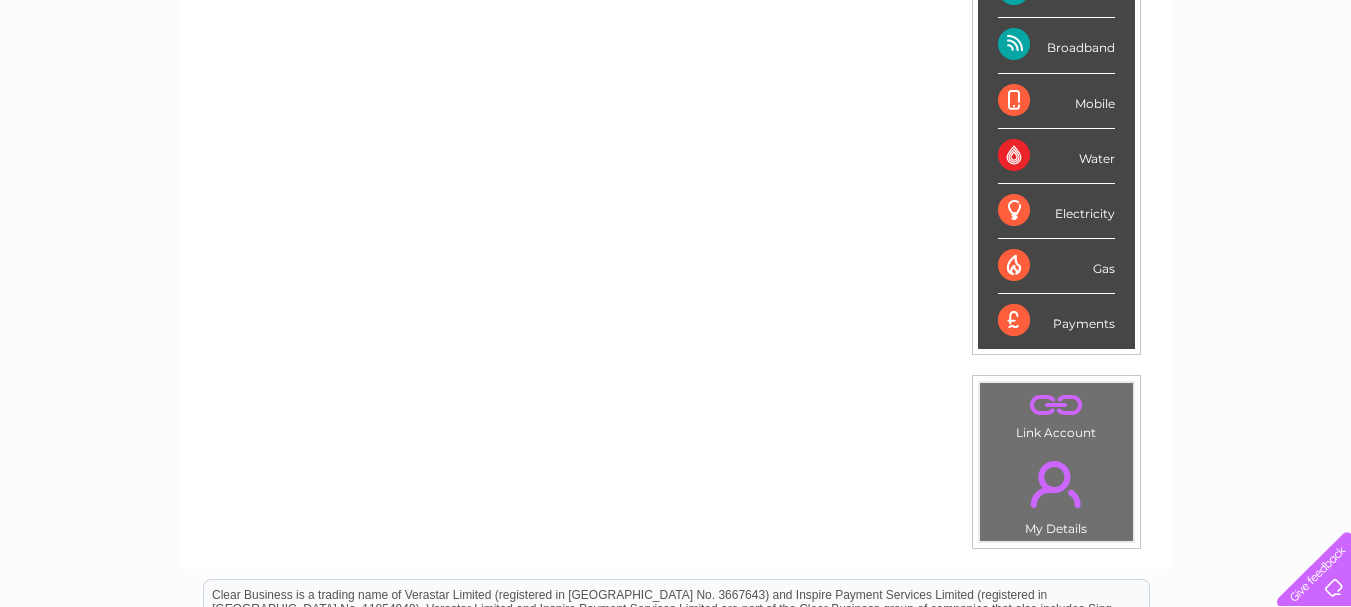 scroll, scrollTop: 400, scrollLeft: 0, axis: vertical 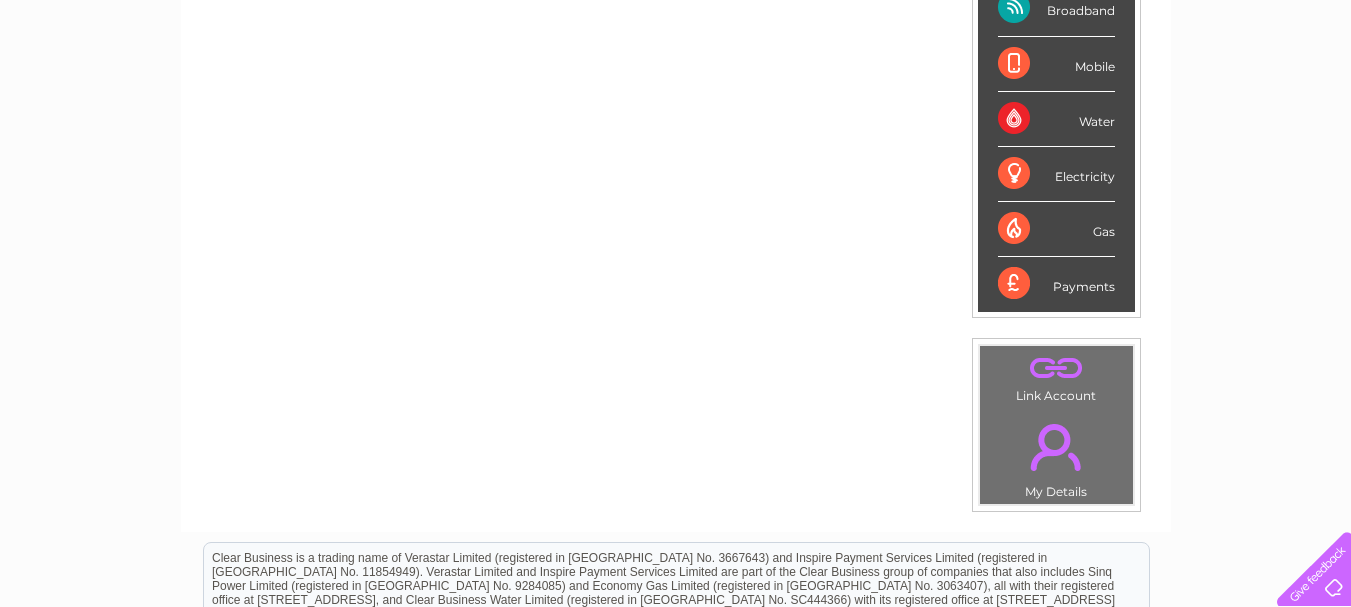 click on "." at bounding box center [1056, 447] 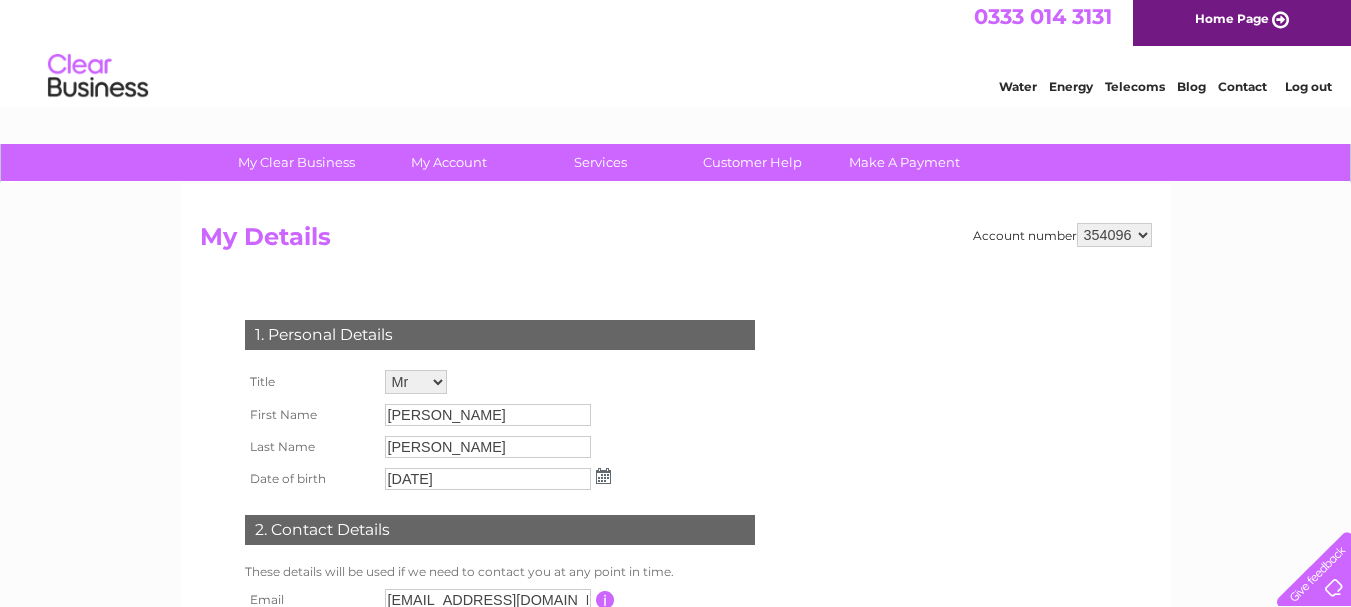 scroll, scrollTop: 0, scrollLeft: 0, axis: both 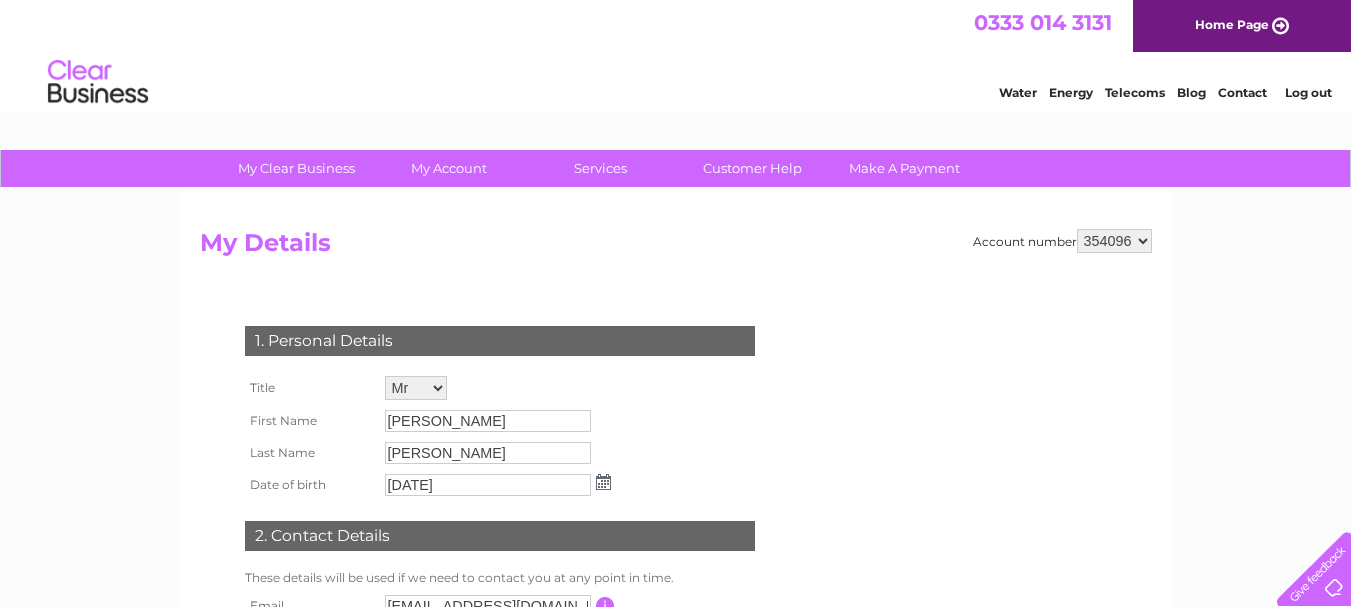 click on "Home Page" at bounding box center [1242, 26] 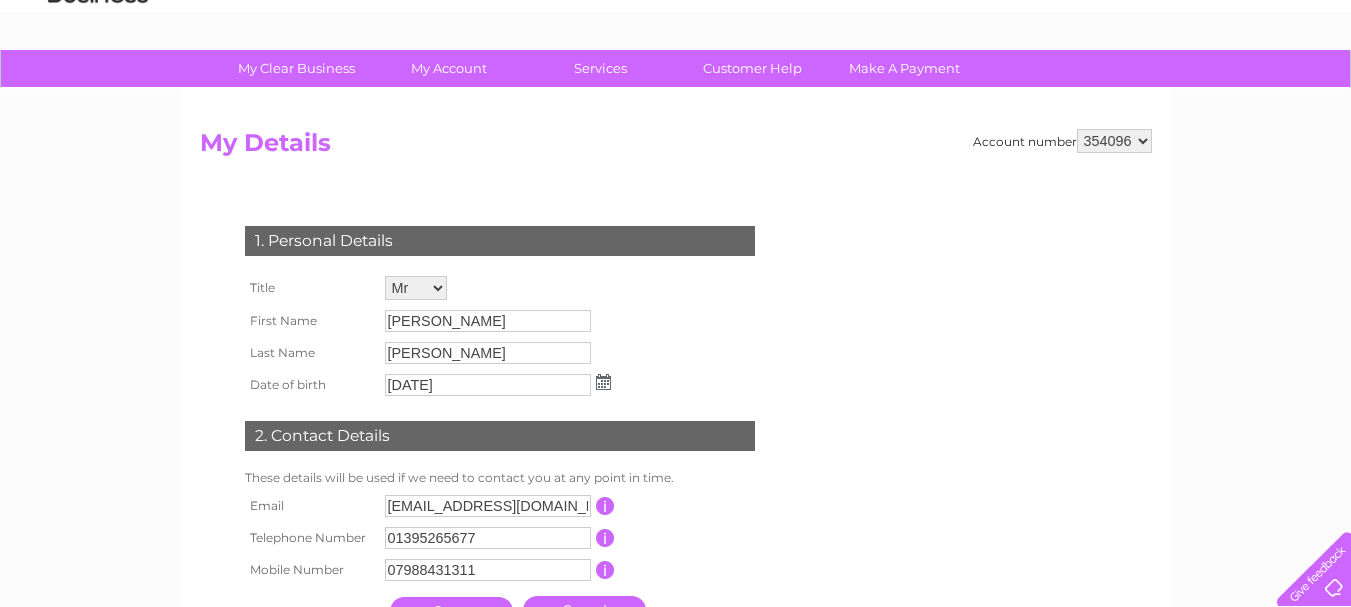 scroll, scrollTop: 0, scrollLeft: 0, axis: both 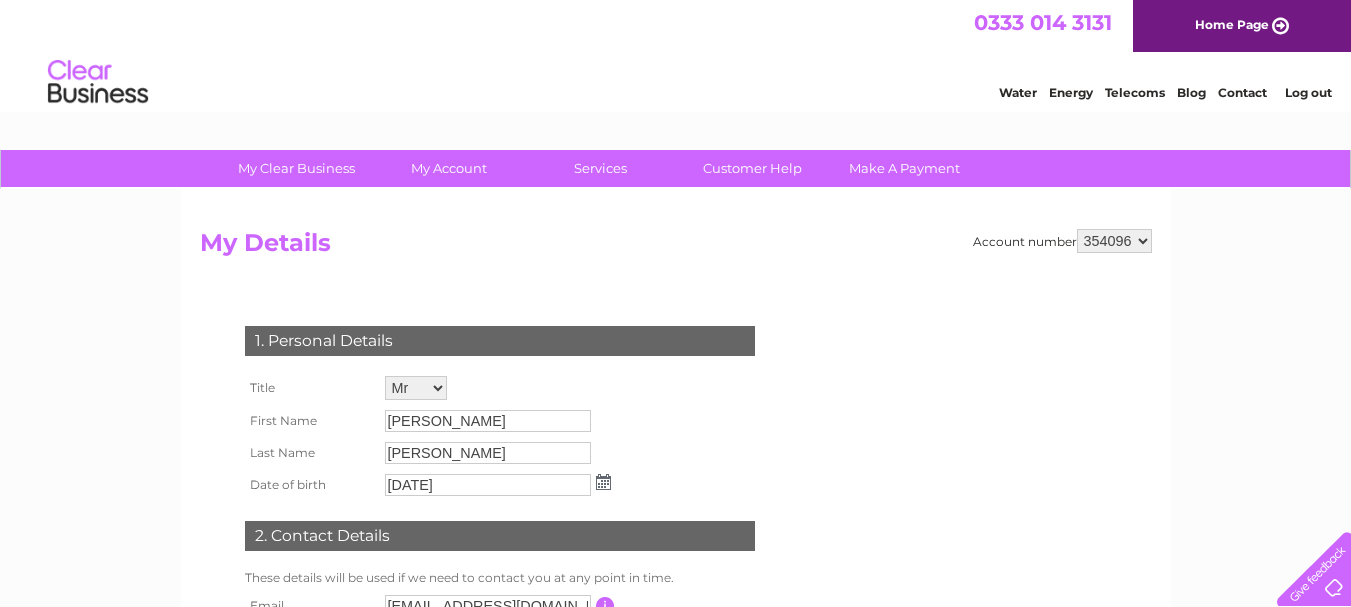 click on "Home Page" at bounding box center (1242, 26) 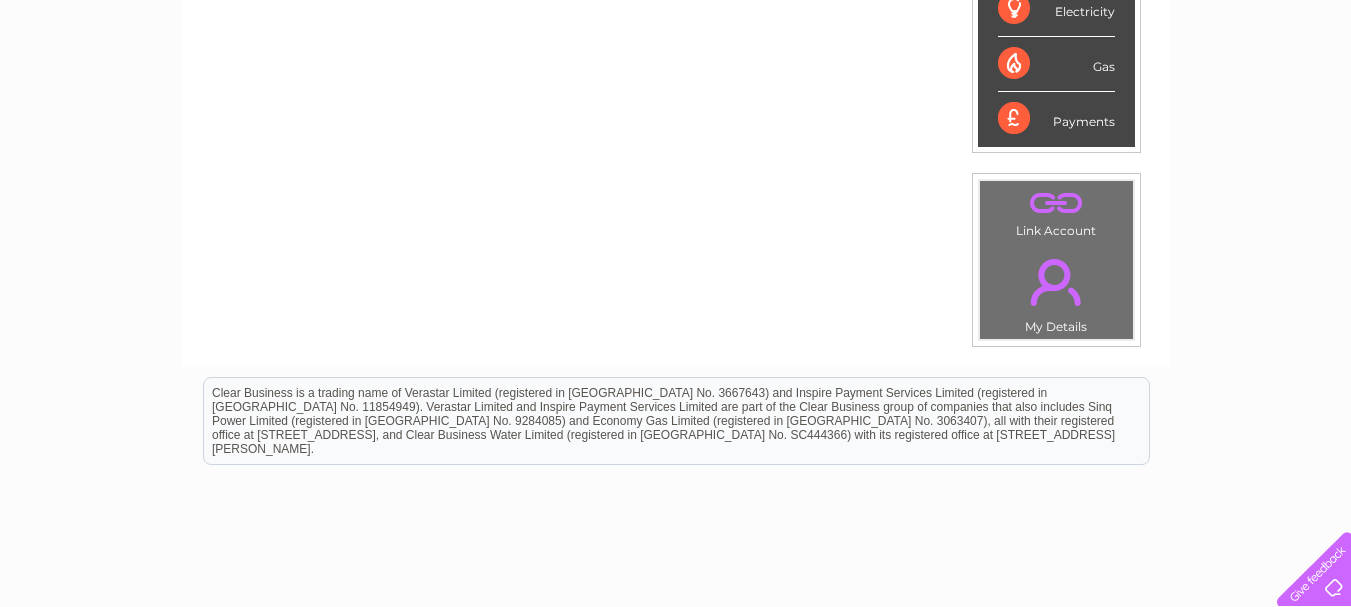 scroll, scrollTop: 600, scrollLeft: 0, axis: vertical 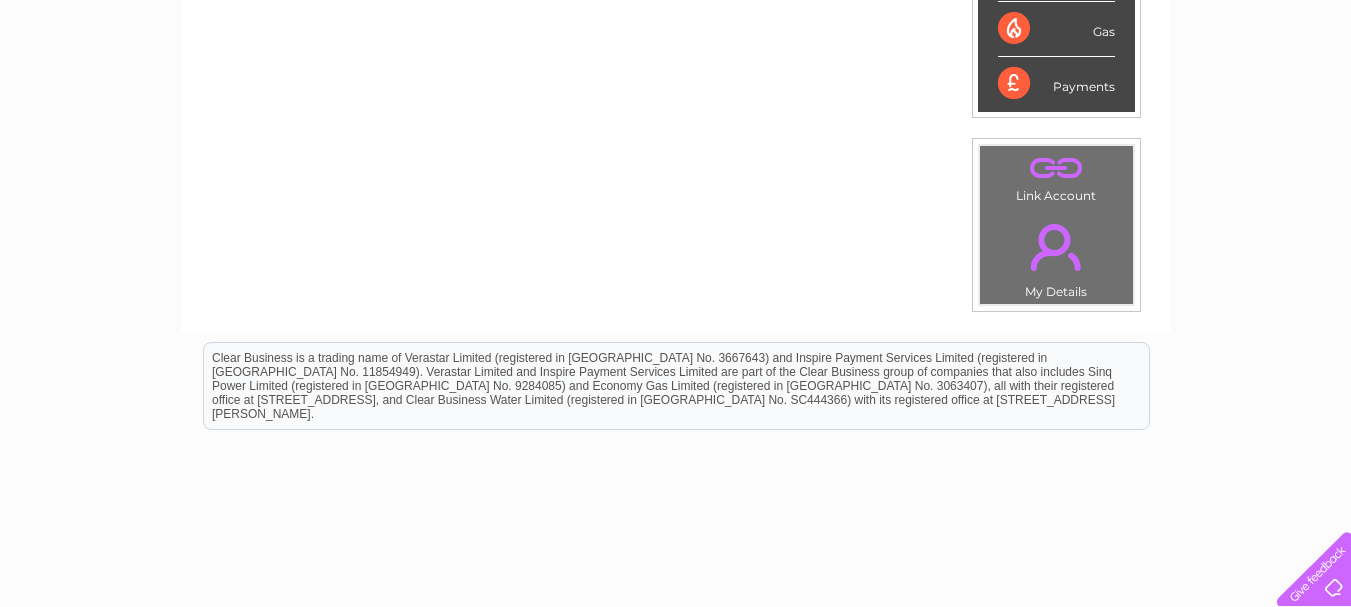 click on "." at bounding box center [1056, 247] 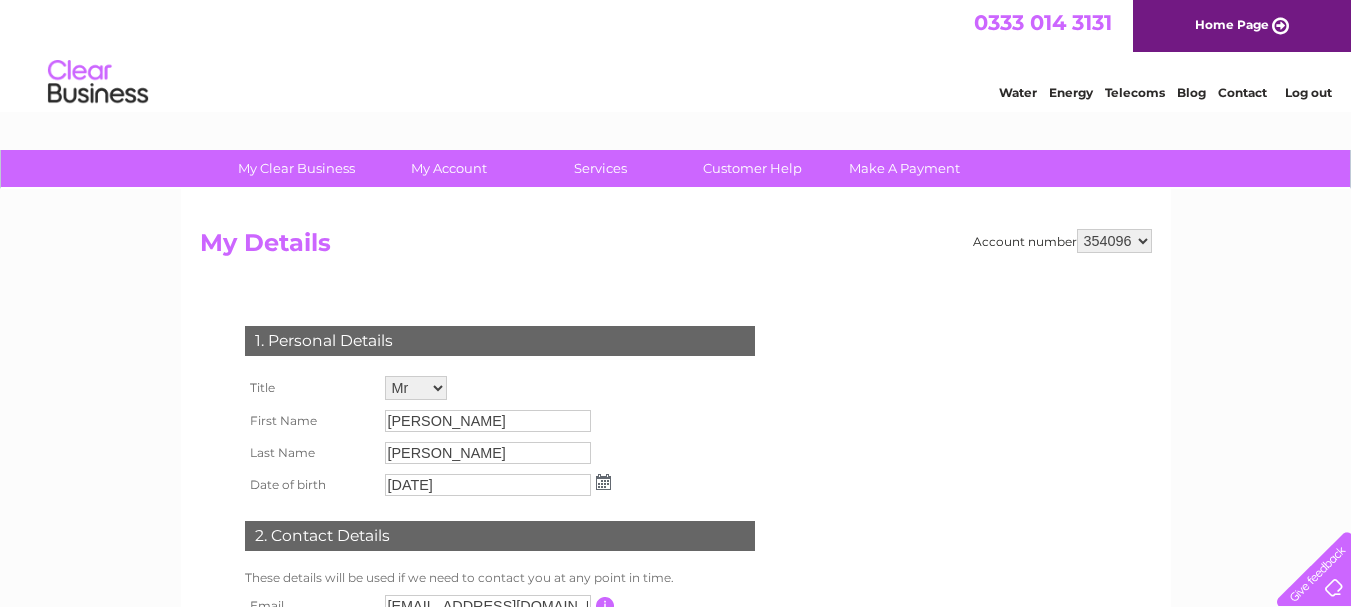 scroll, scrollTop: 0, scrollLeft: 0, axis: both 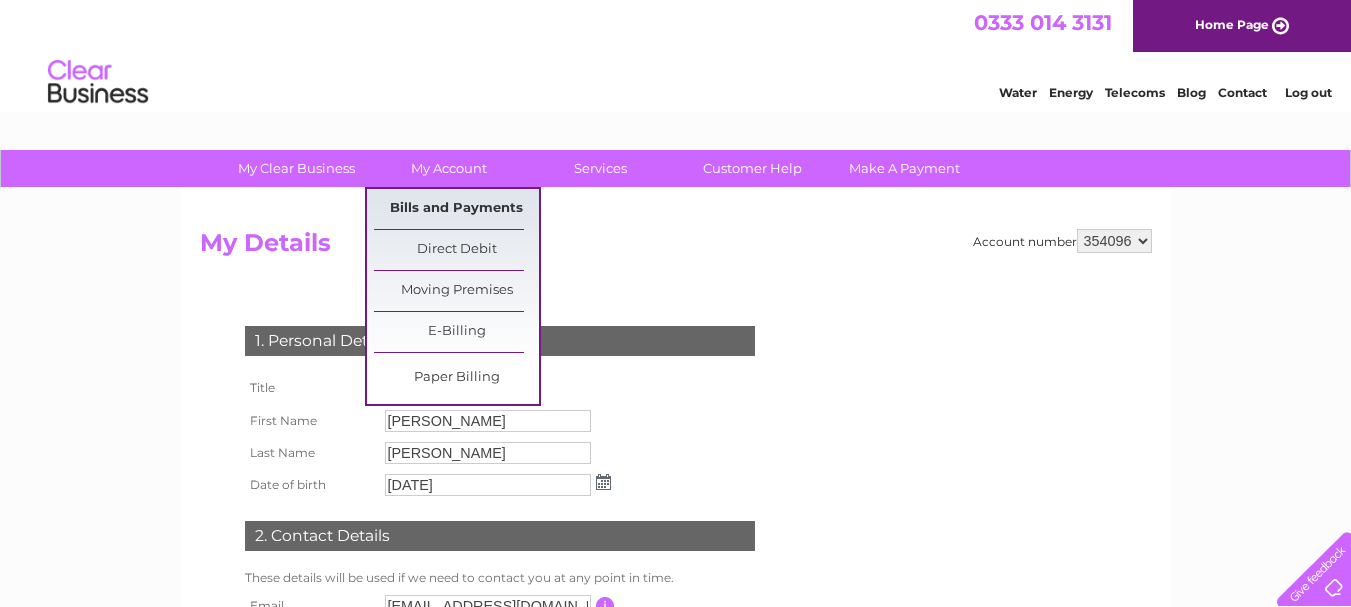 click on "Bills and Payments" at bounding box center [456, 209] 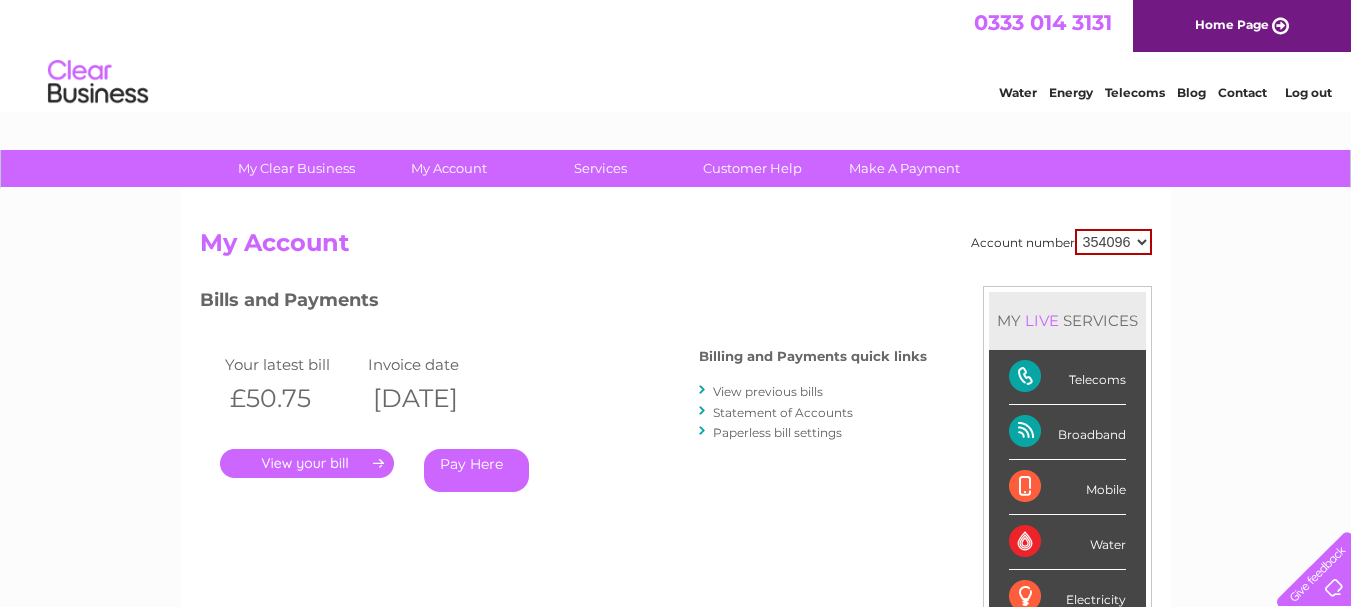 scroll, scrollTop: 0, scrollLeft: 0, axis: both 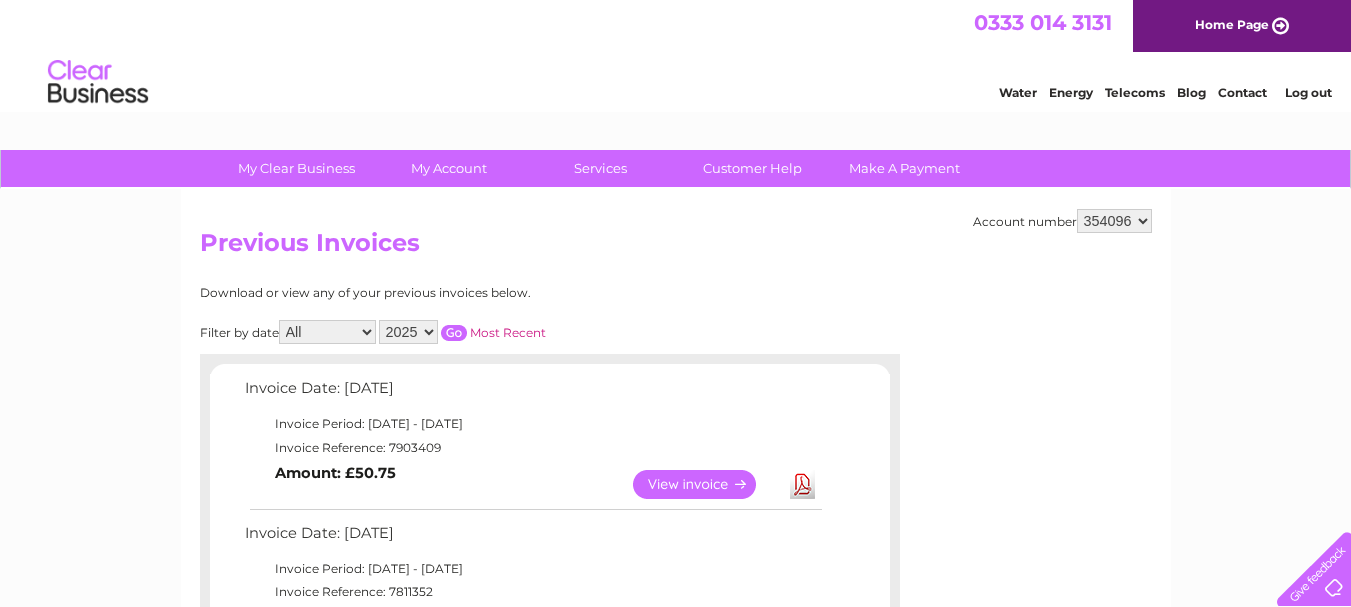 click on "Telecoms" at bounding box center (1135, 92) 